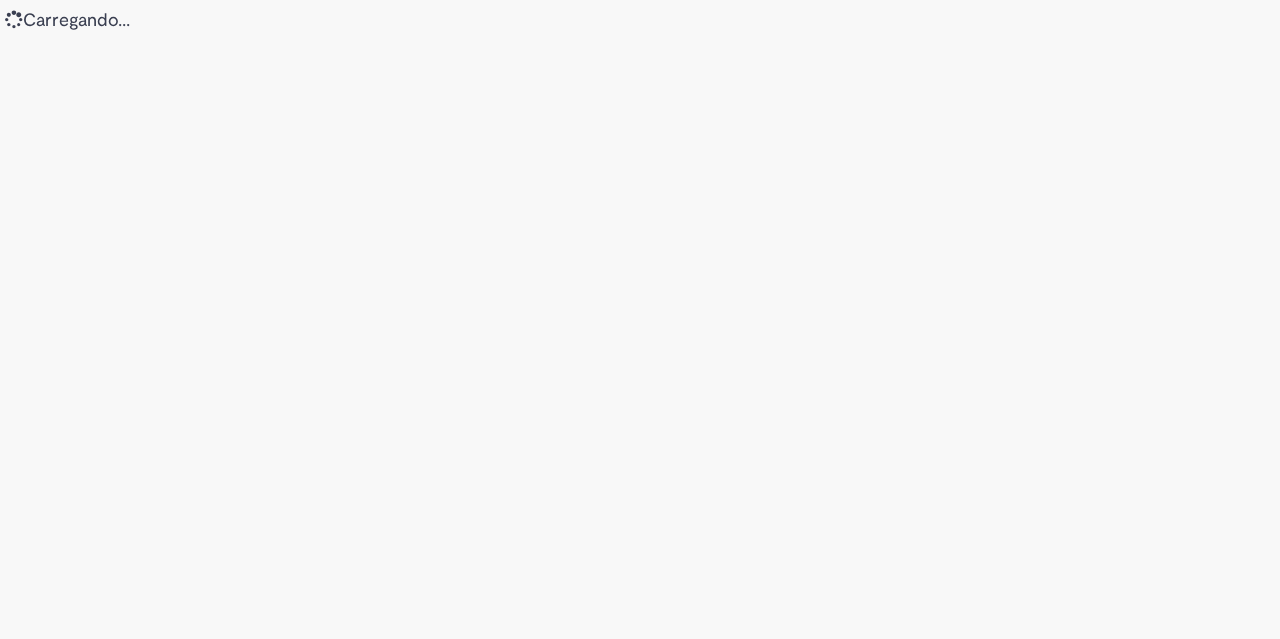 scroll, scrollTop: 0, scrollLeft: 0, axis: both 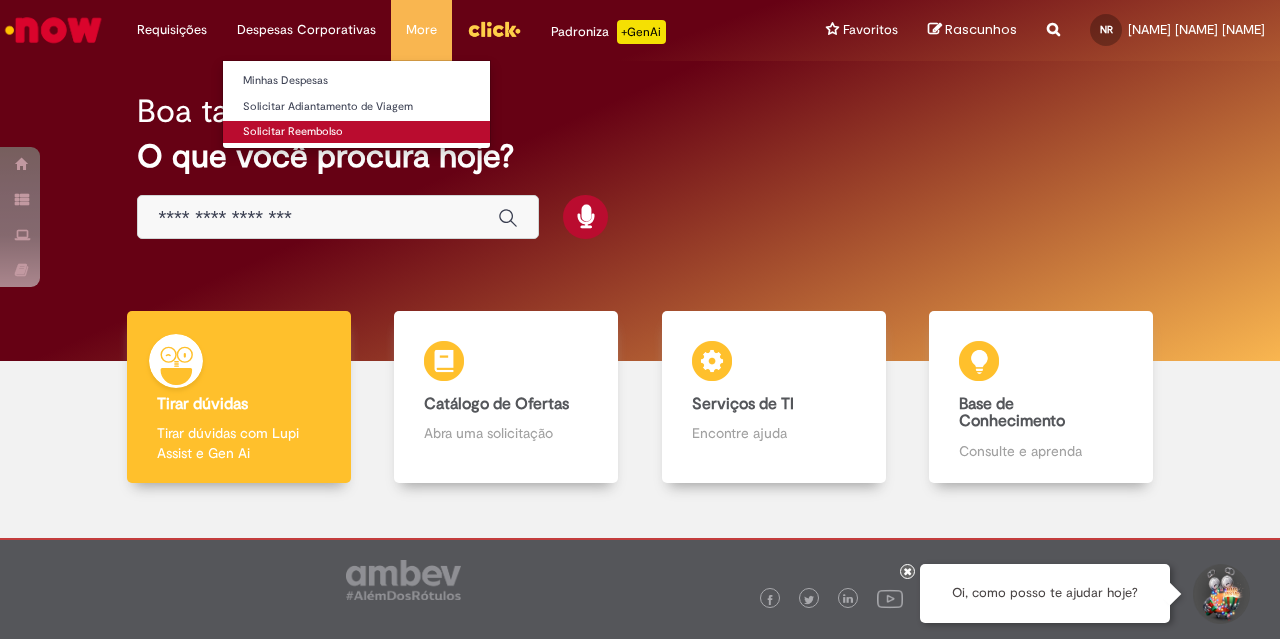 click on "Solicitar Reembolso" at bounding box center (356, 132) 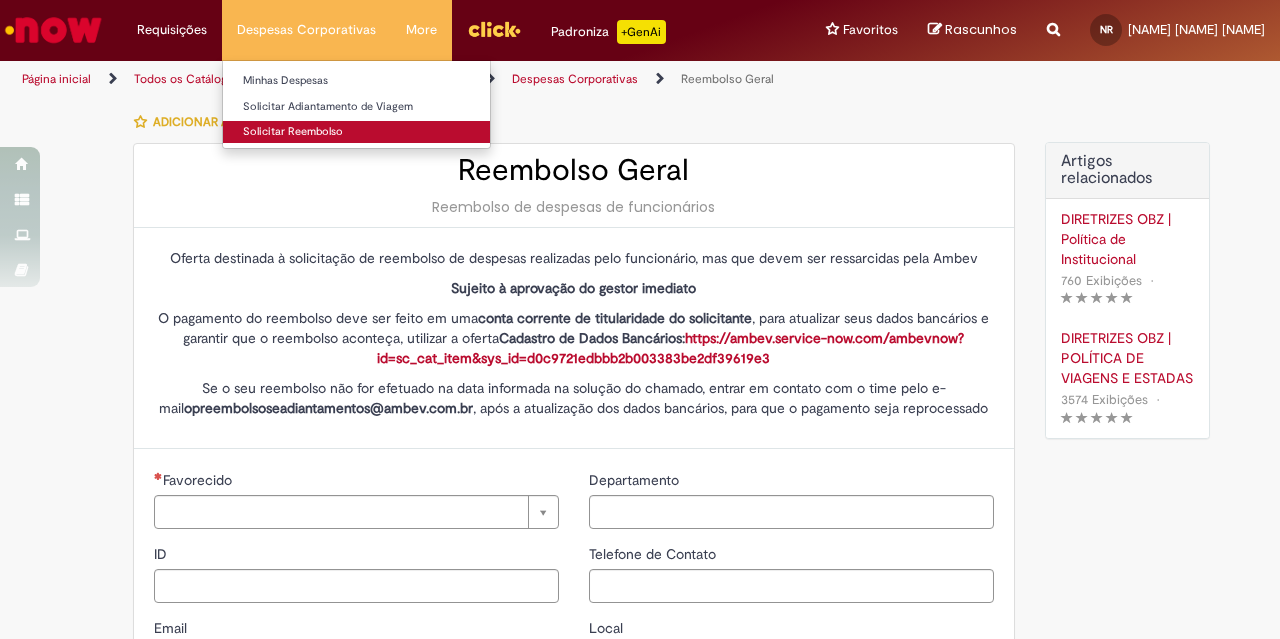 type on "********" 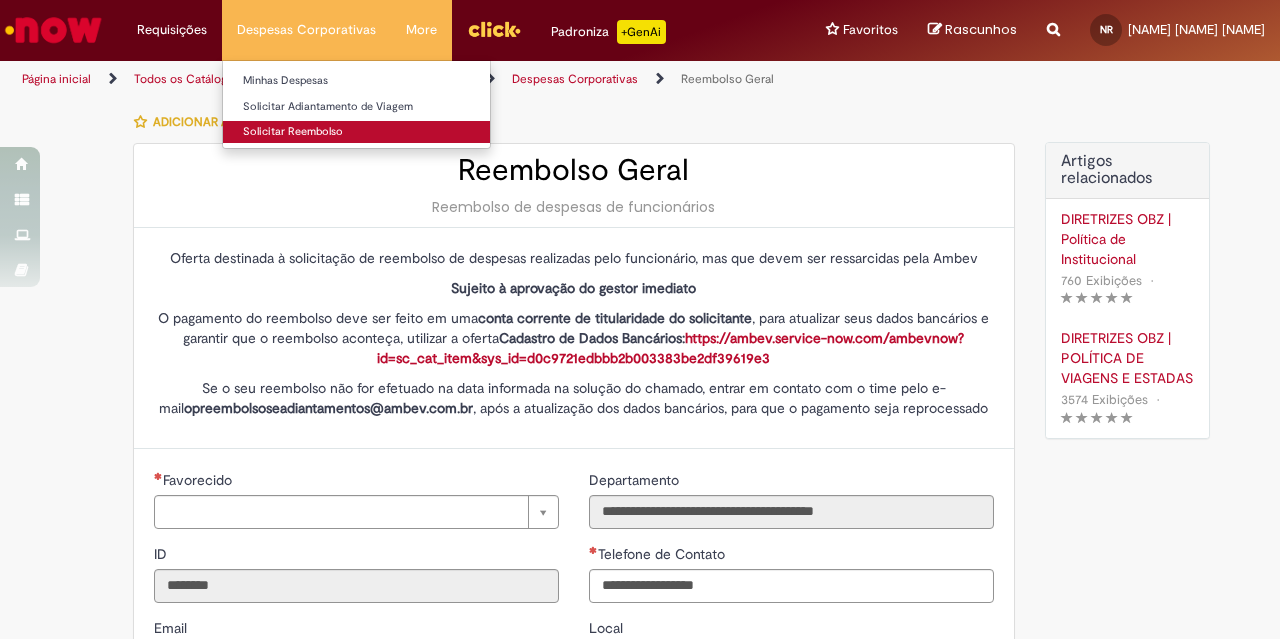 type on "**********" 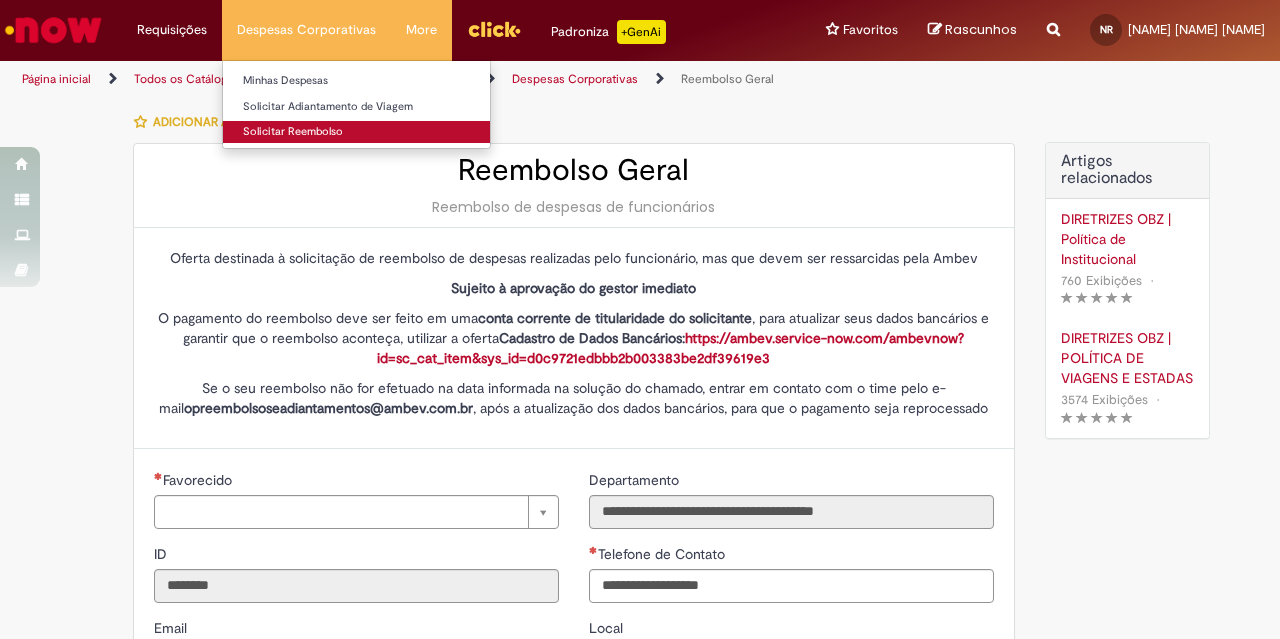 type on "**********" 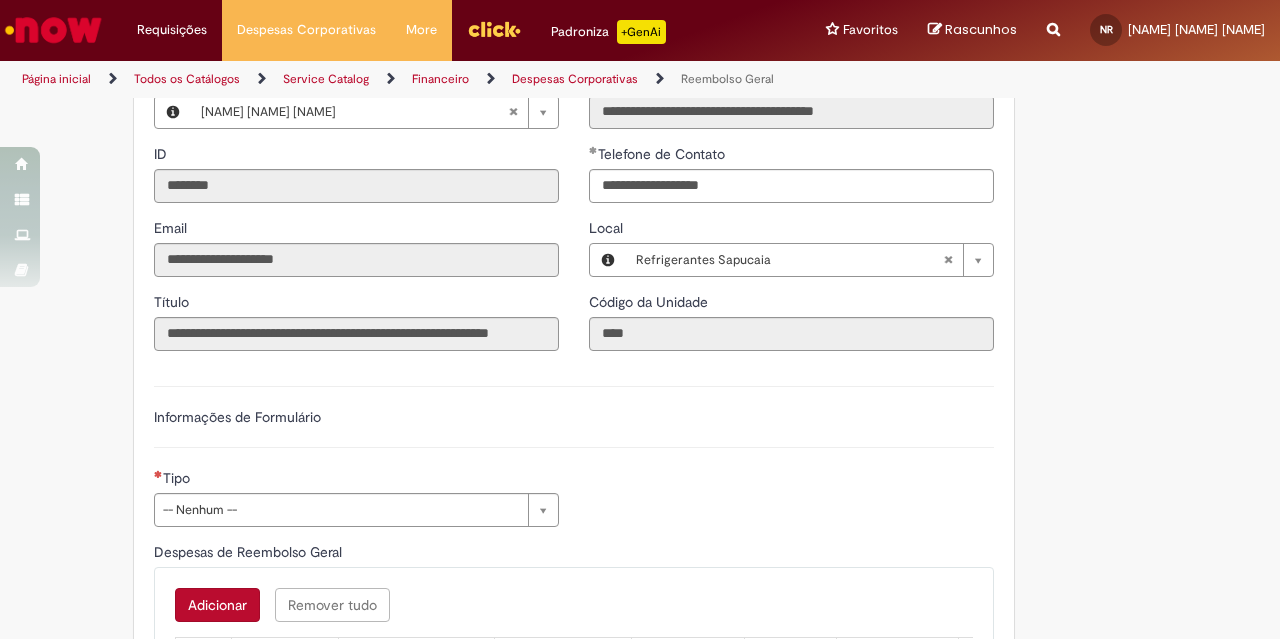 scroll, scrollTop: 500, scrollLeft: 0, axis: vertical 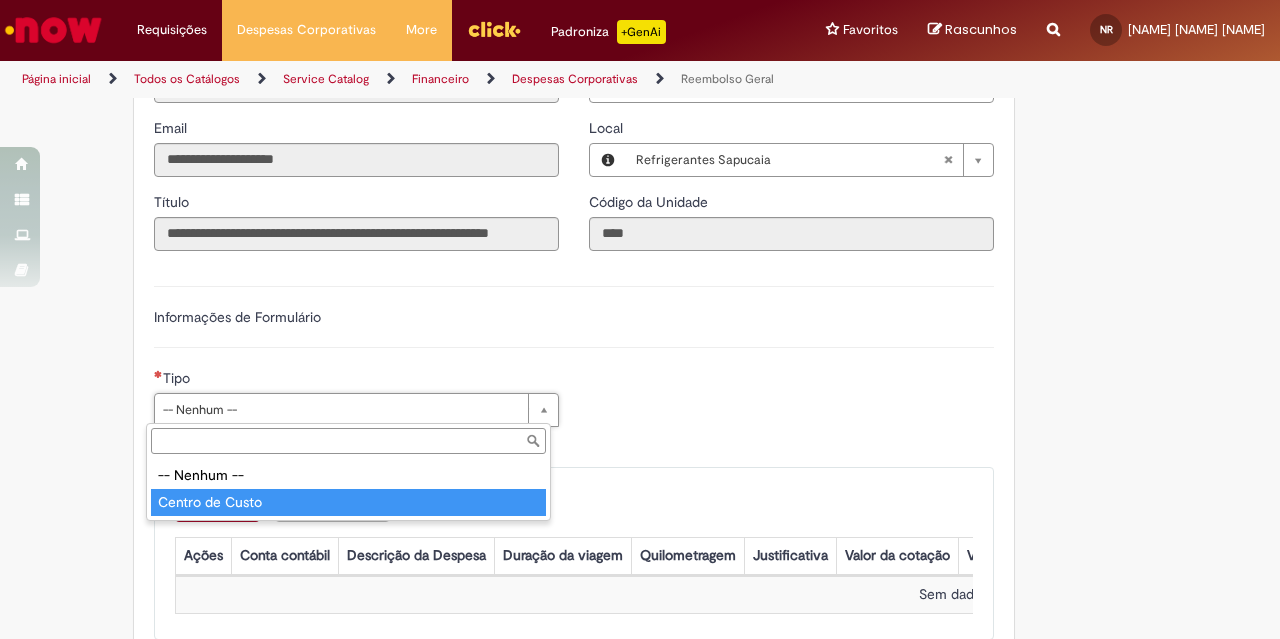 type on "**********" 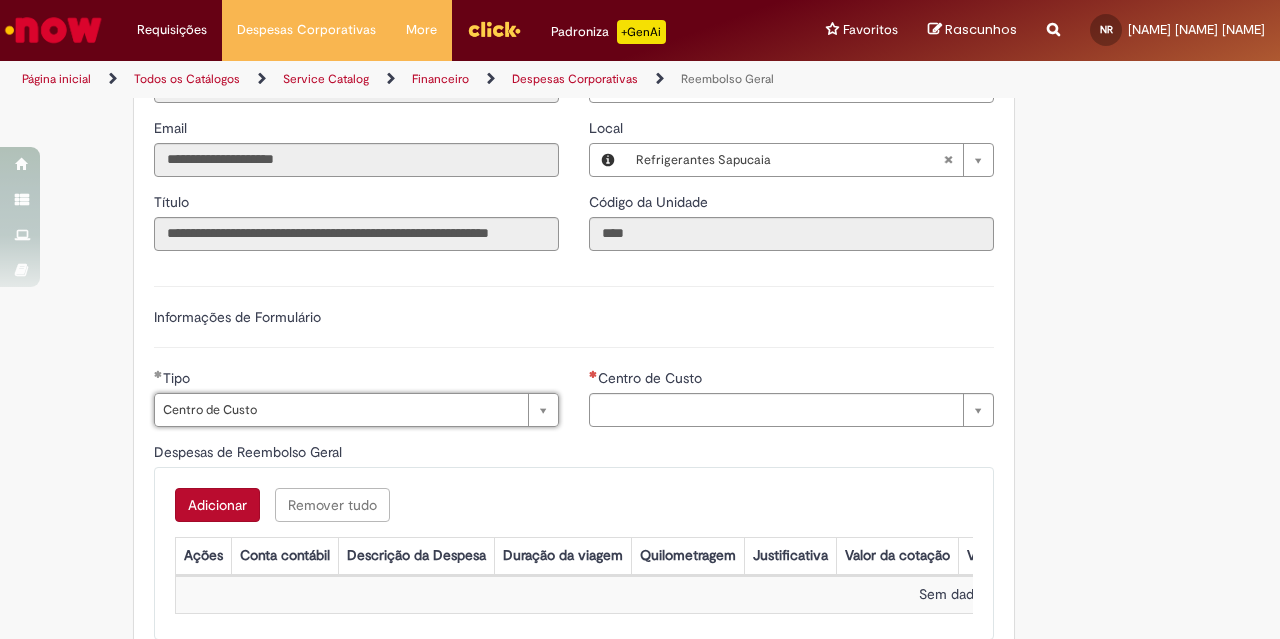 type on "**********" 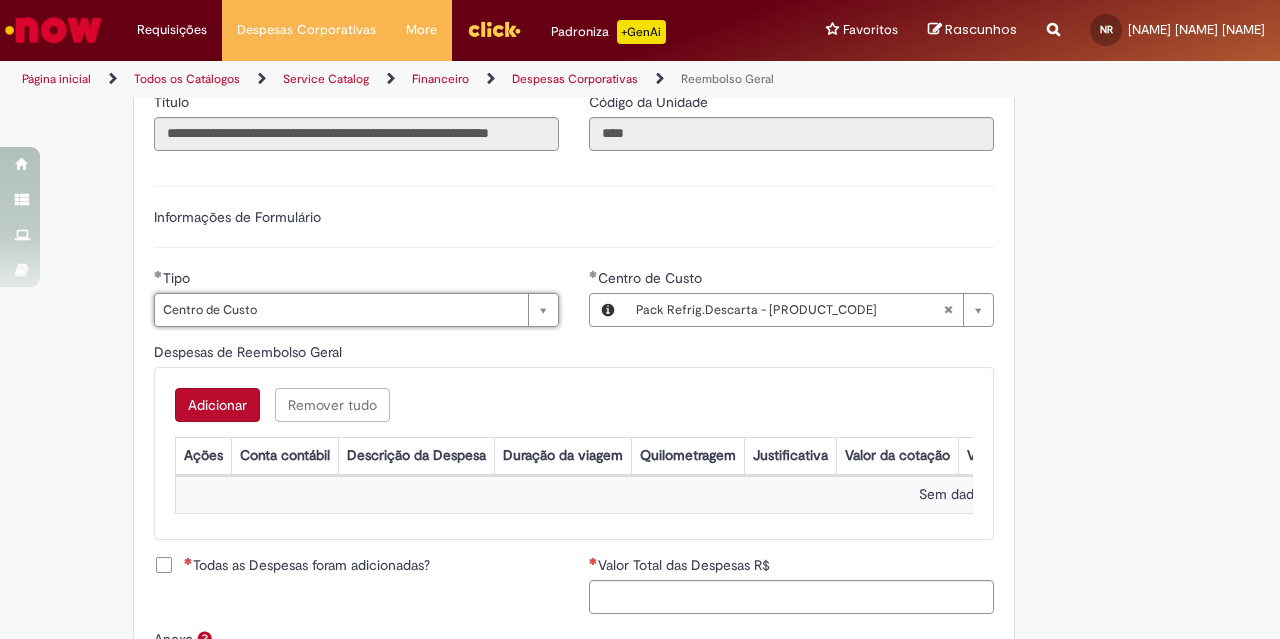 scroll, scrollTop: 700, scrollLeft: 0, axis: vertical 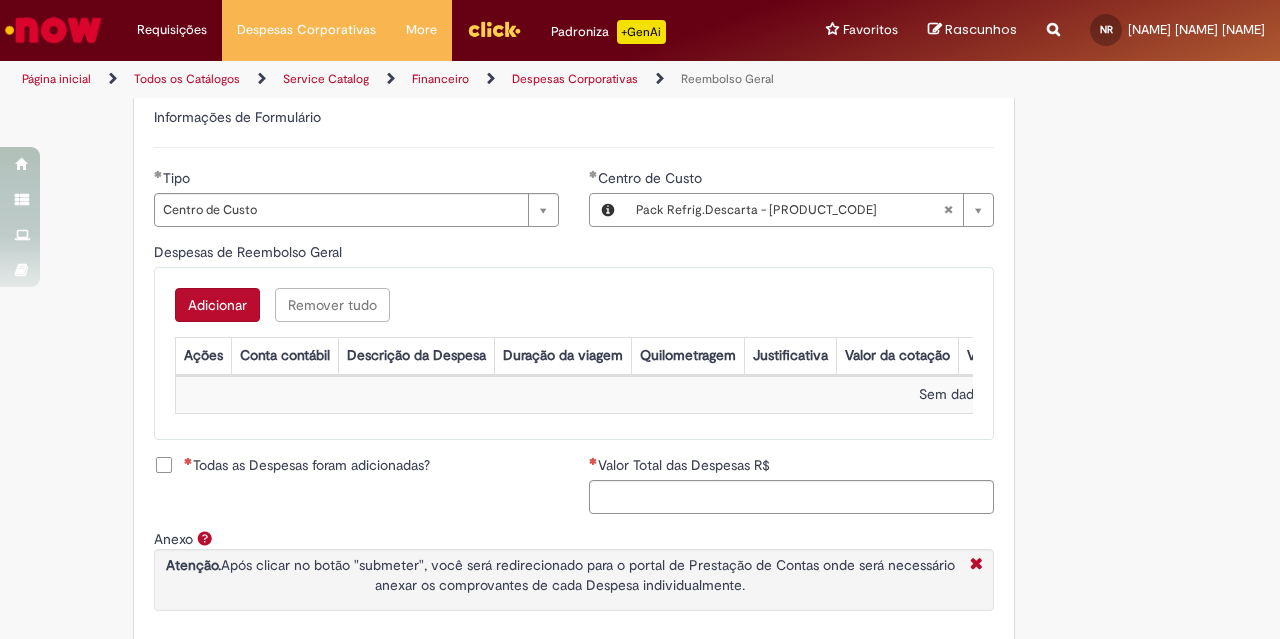 click on "Adicionar" at bounding box center (217, 305) 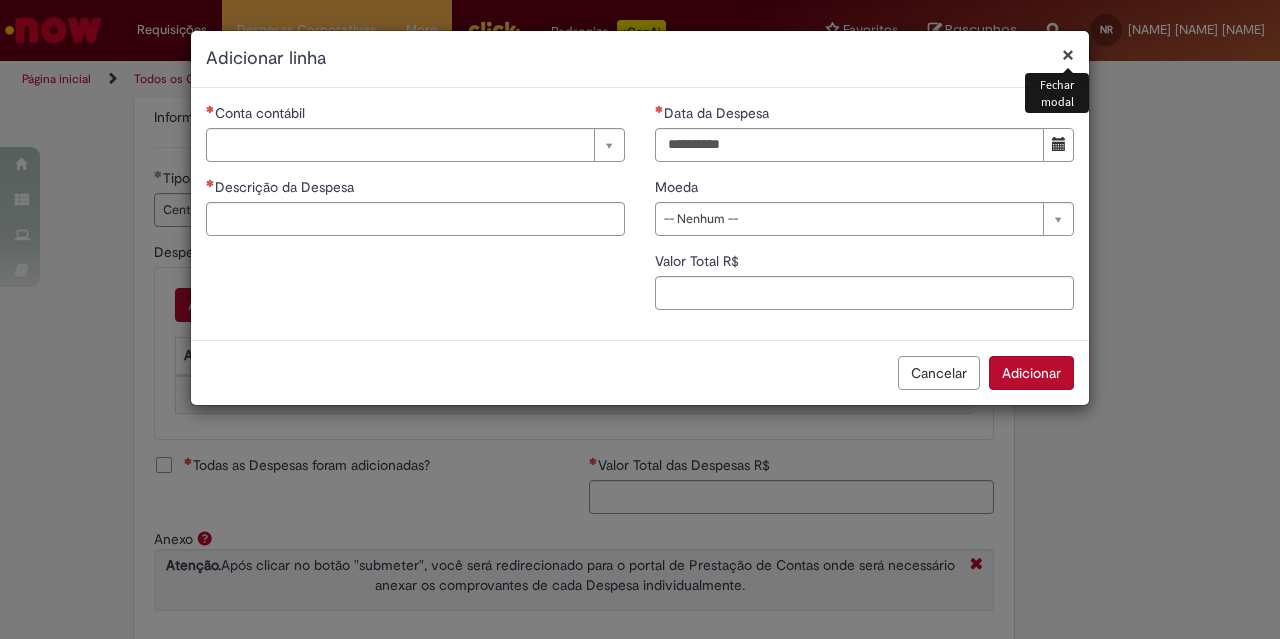 click on "×" at bounding box center (1068, 54) 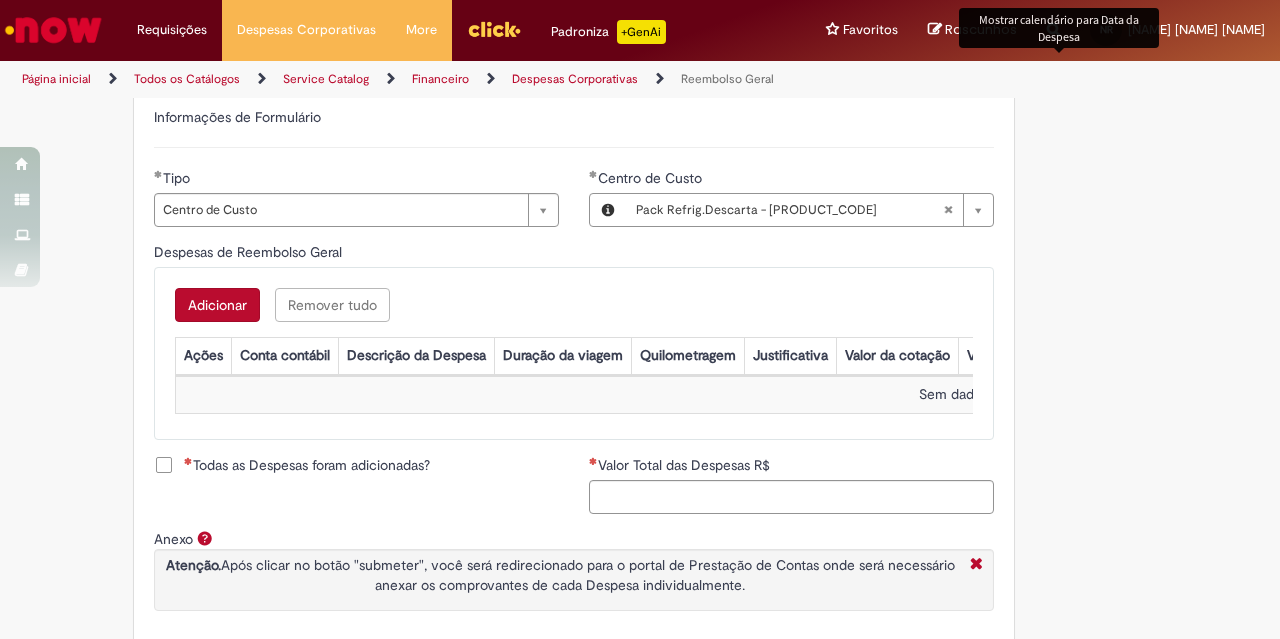 click on "Adicionar" at bounding box center (217, 305) 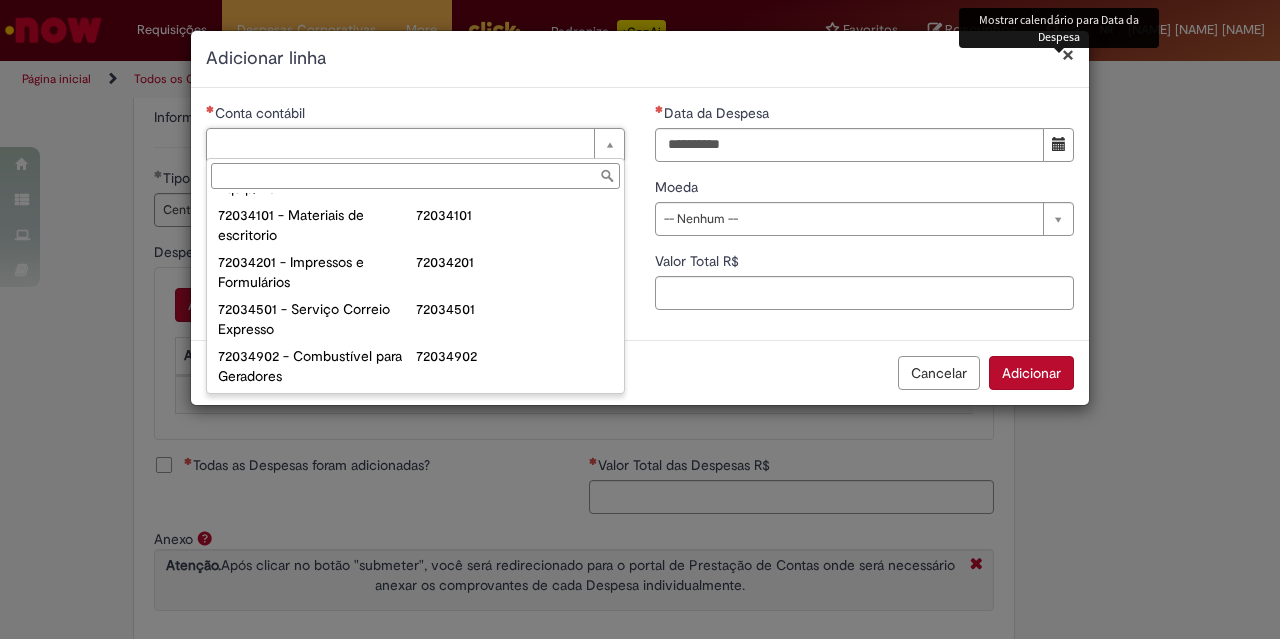 scroll, scrollTop: 0, scrollLeft: 0, axis: both 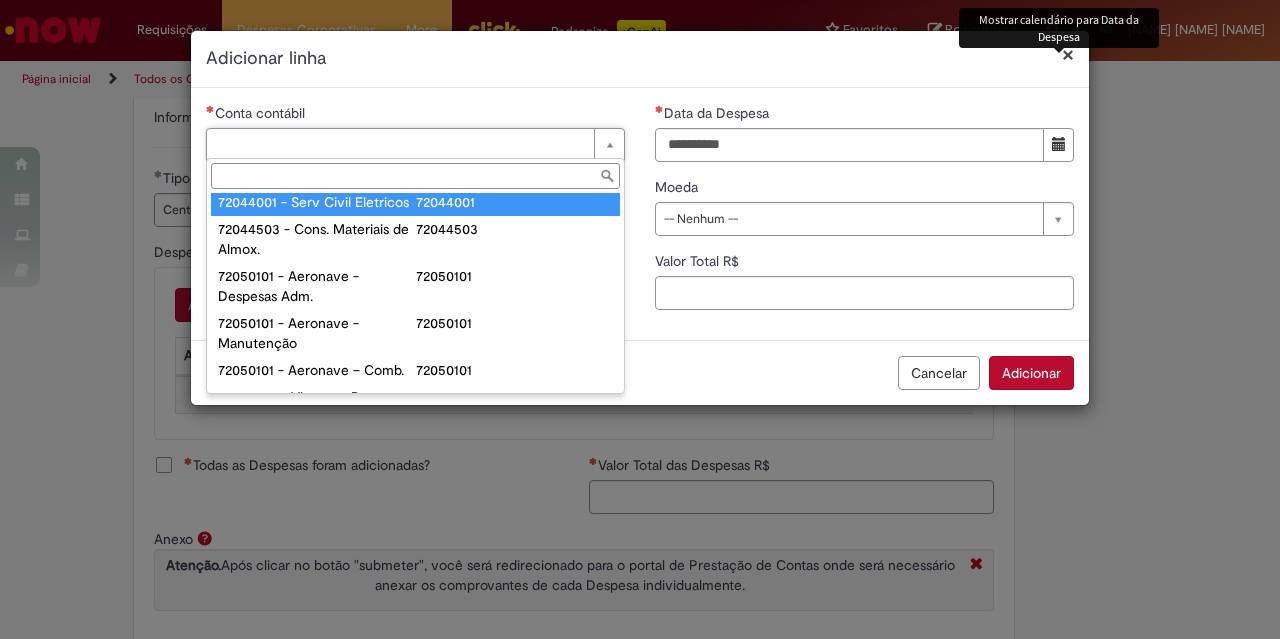 type on "**********" 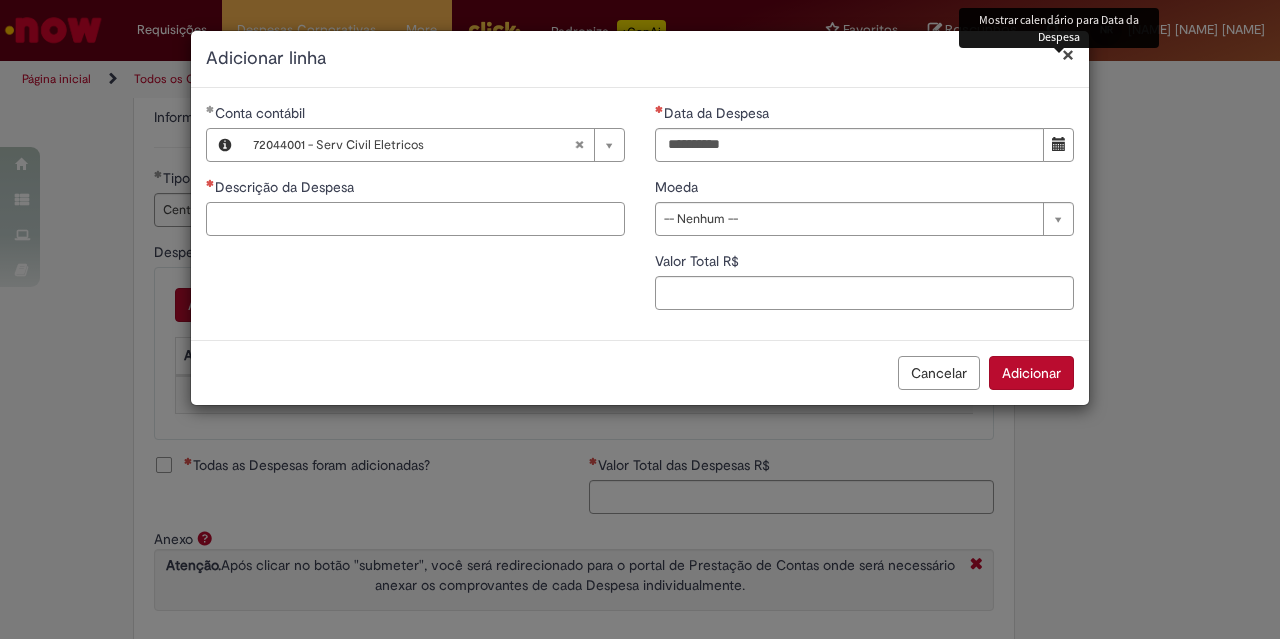 click on "Descrição da Despesa" at bounding box center [415, 219] 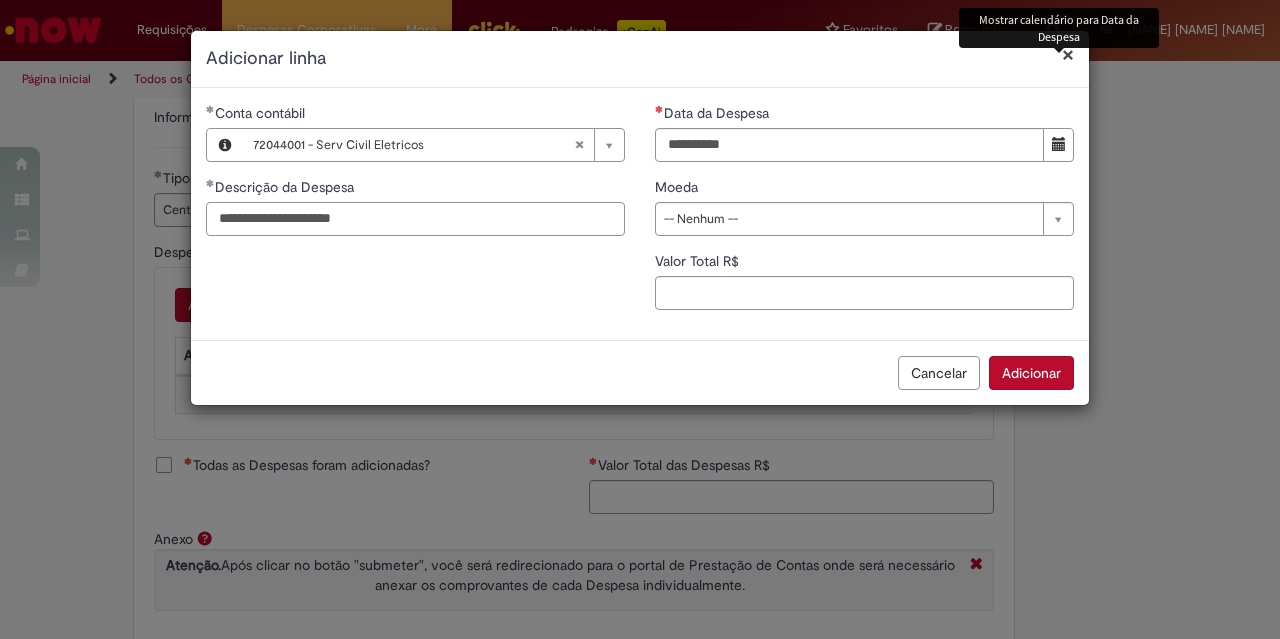 type on "**********" 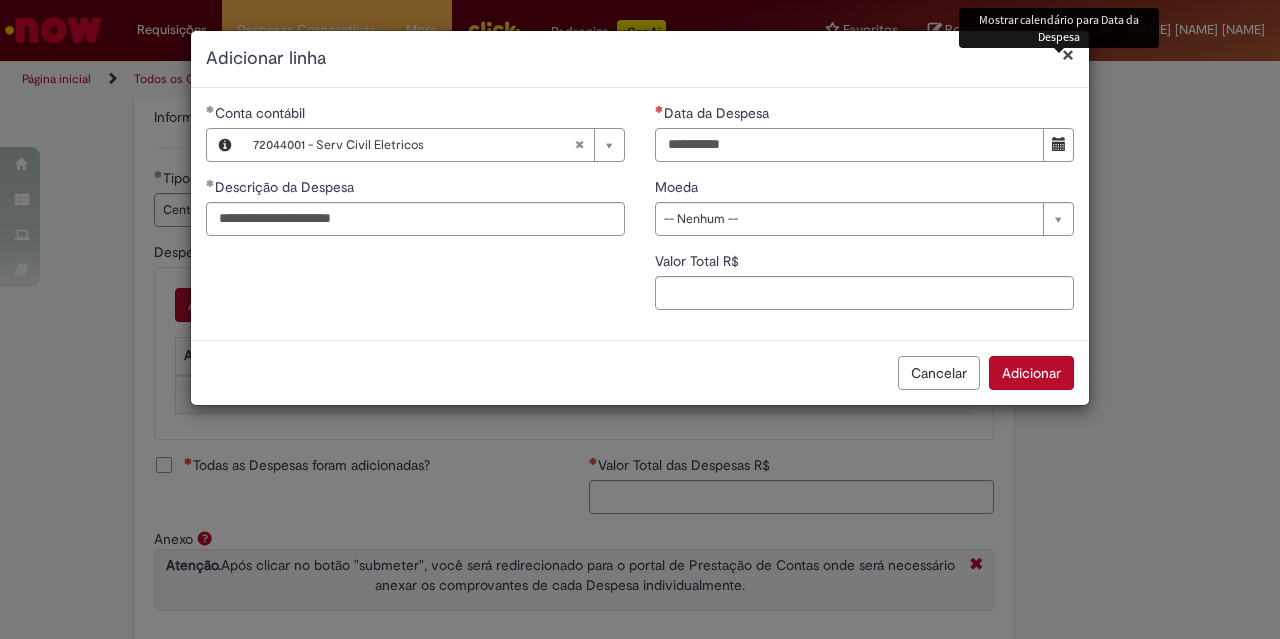 click on "Data da Despesa" at bounding box center (849, 145) 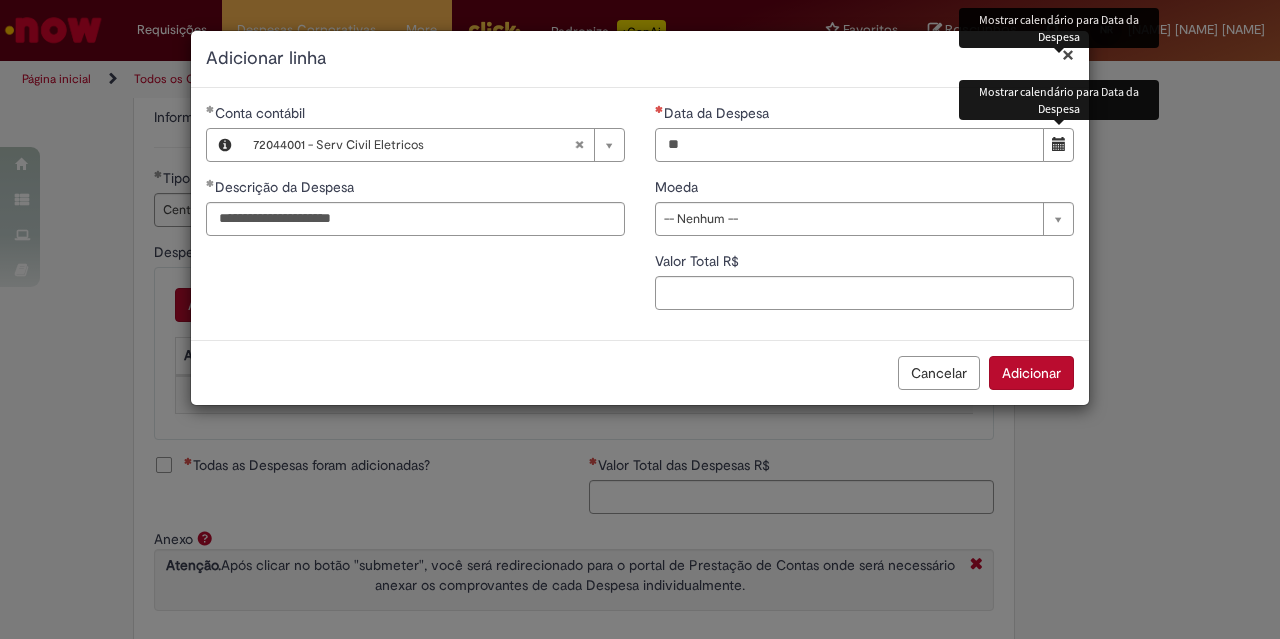 type on "**" 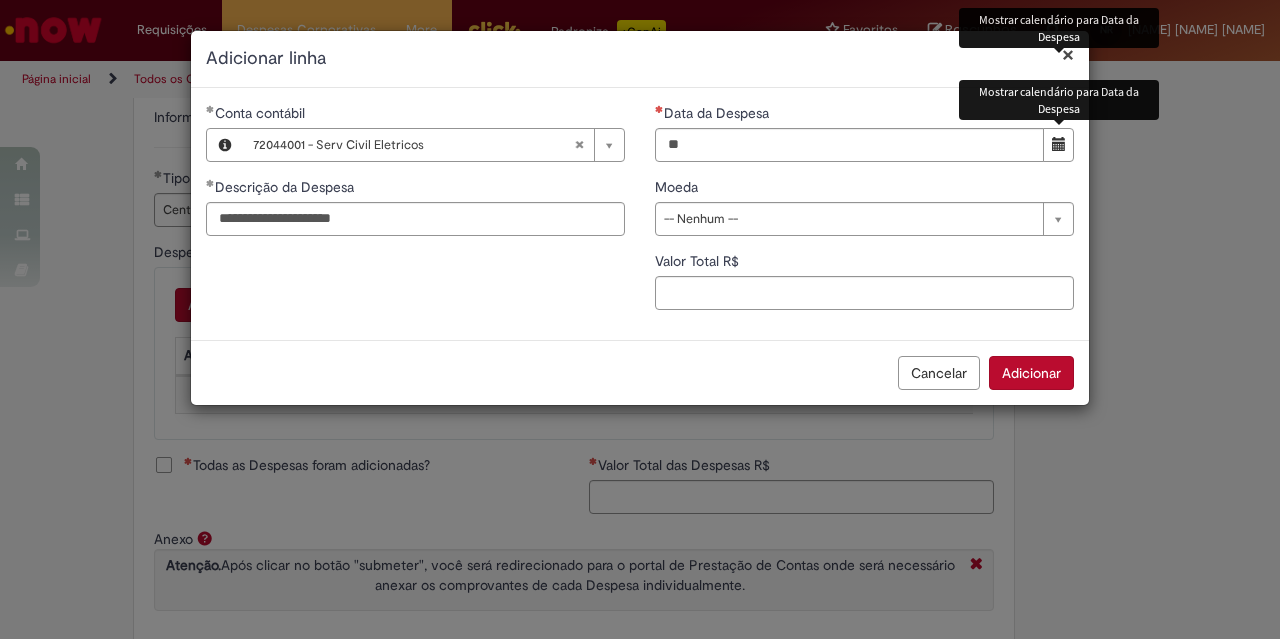 click at bounding box center [1059, 144] 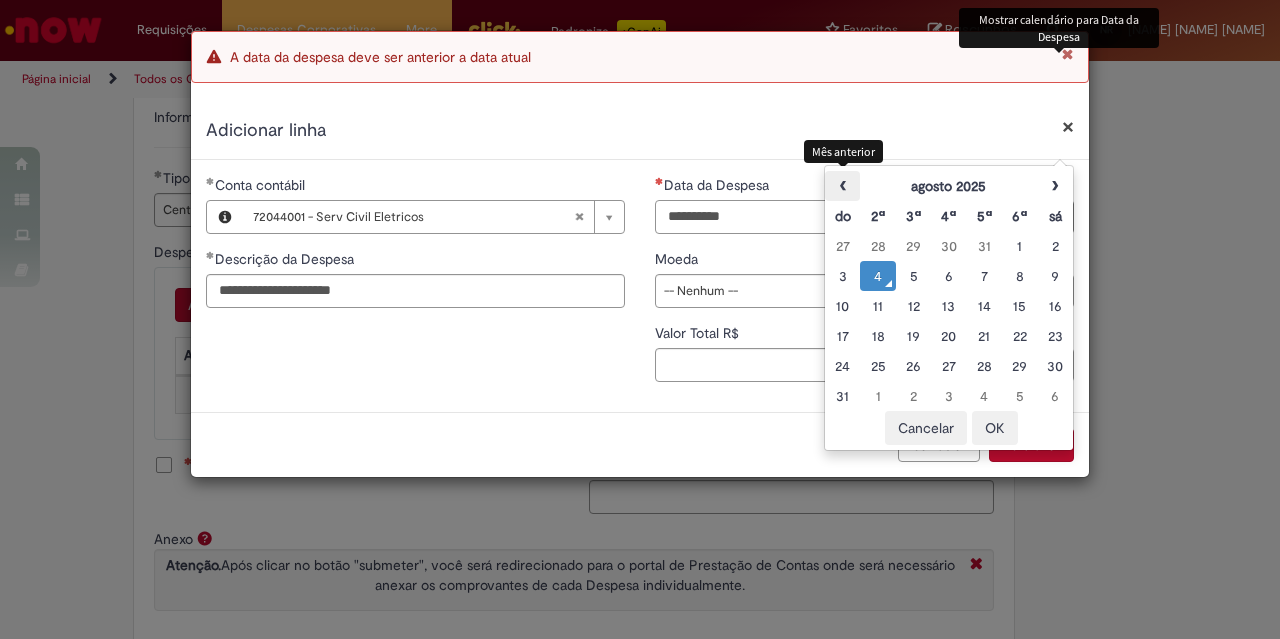 click on "‹" at bounding box center [842, 186] 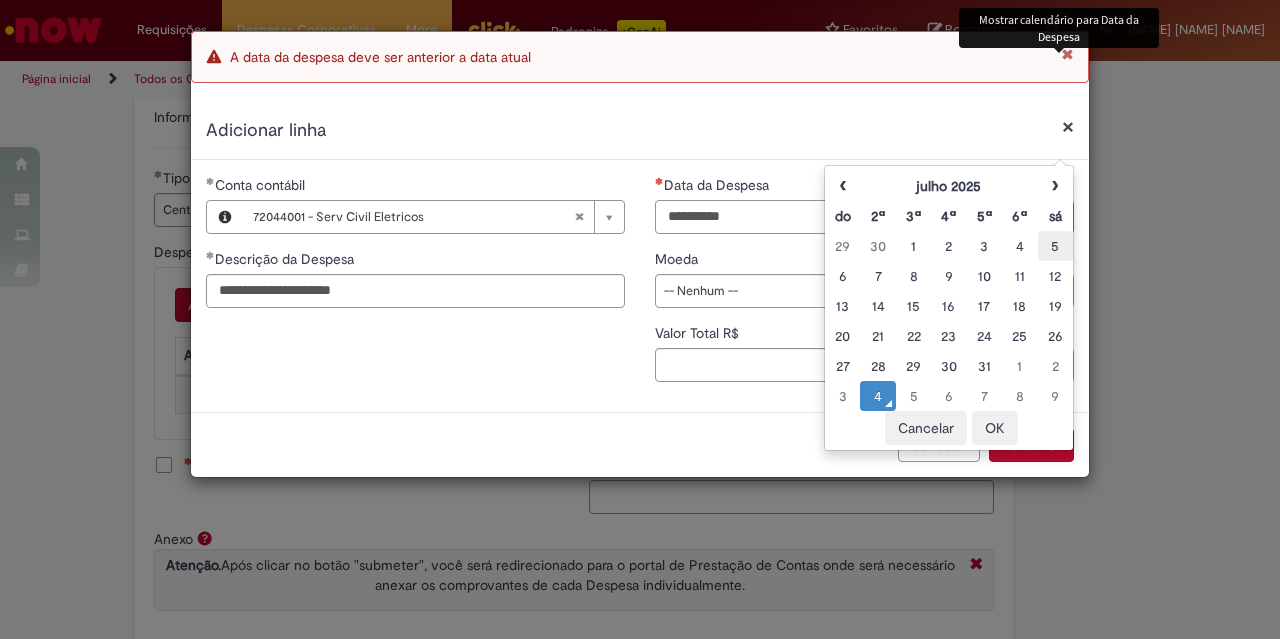 click on "5" at bounding box center (1055, 246) 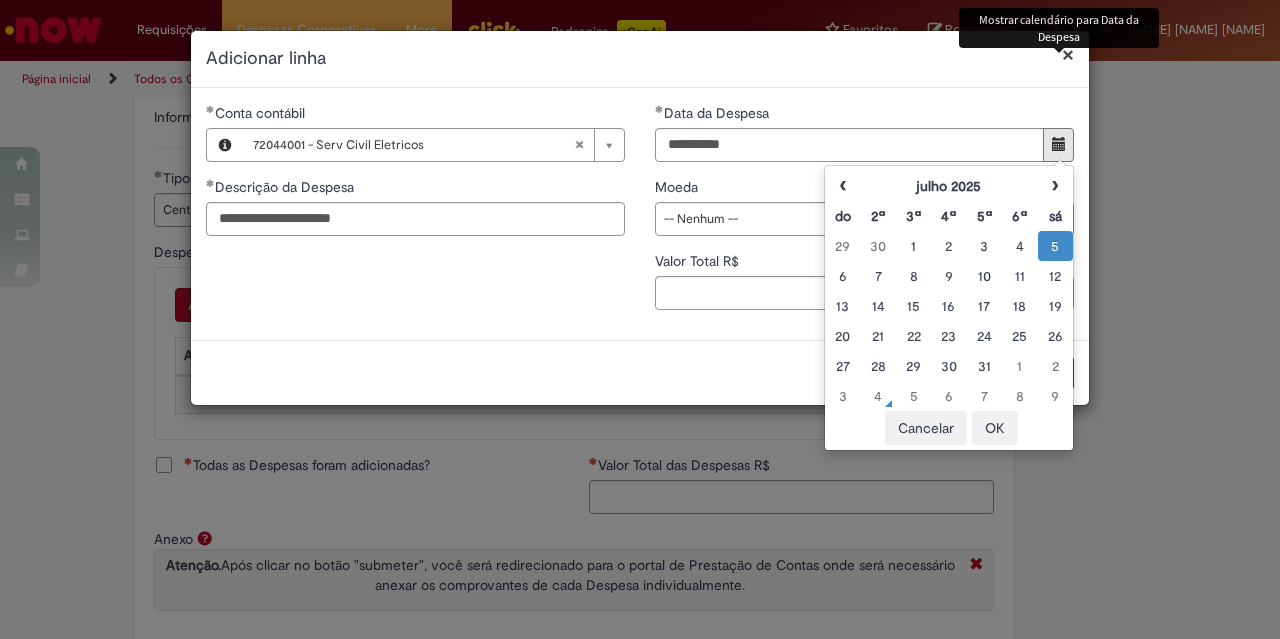 click on "OK" at bounding box center [995, 428] 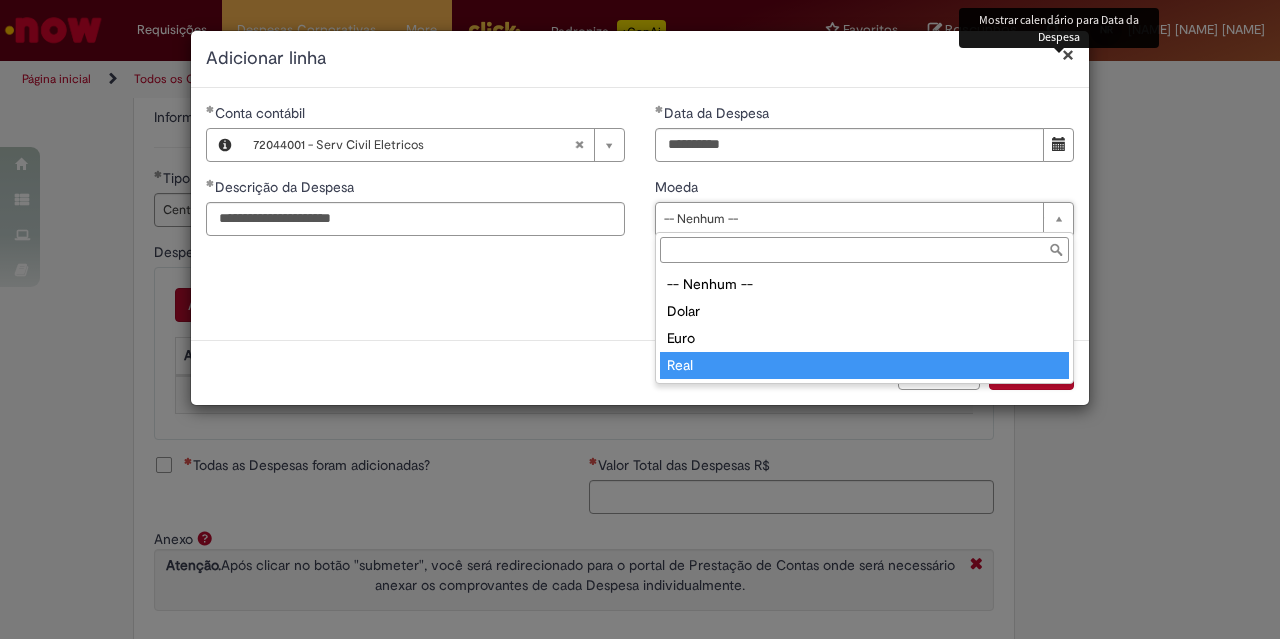 type on "****" 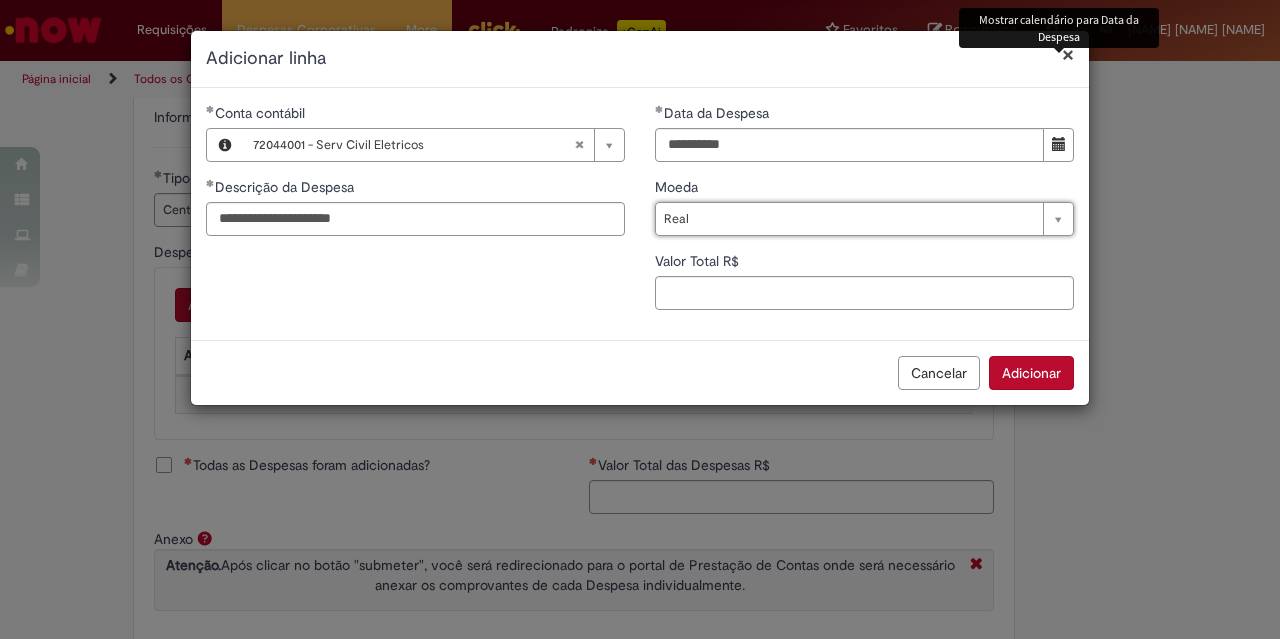 click on "**********" at bounding box center [640, 214] 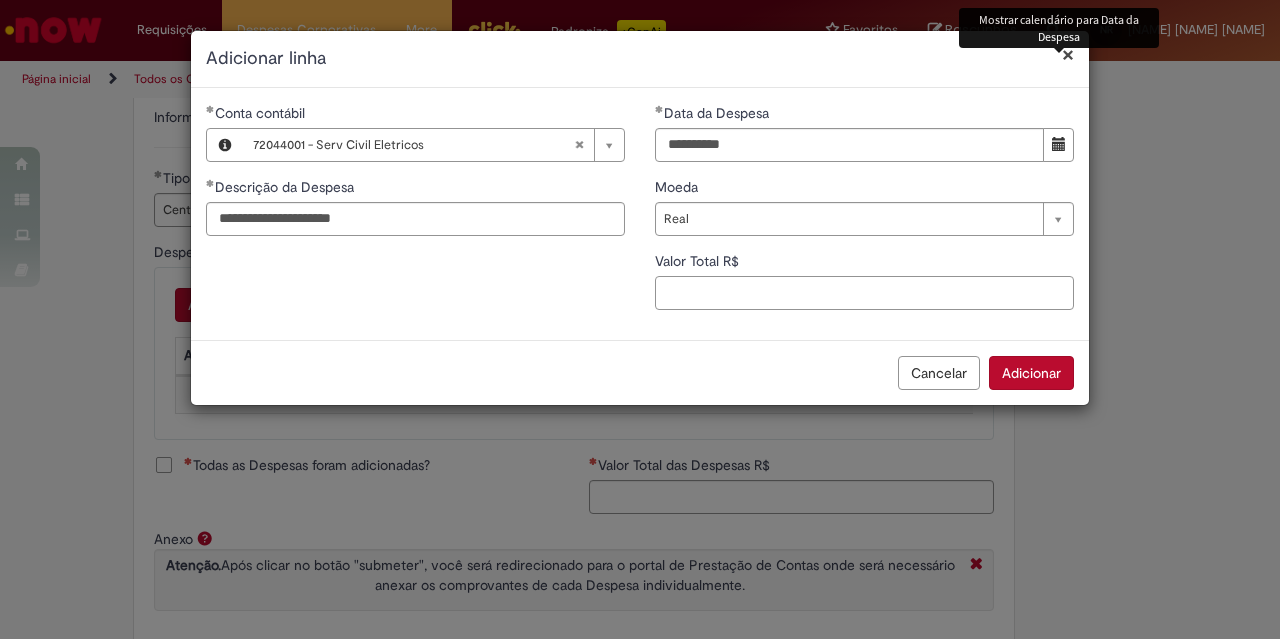 click on "Valor Total R$" at bounding box center (864, 293) 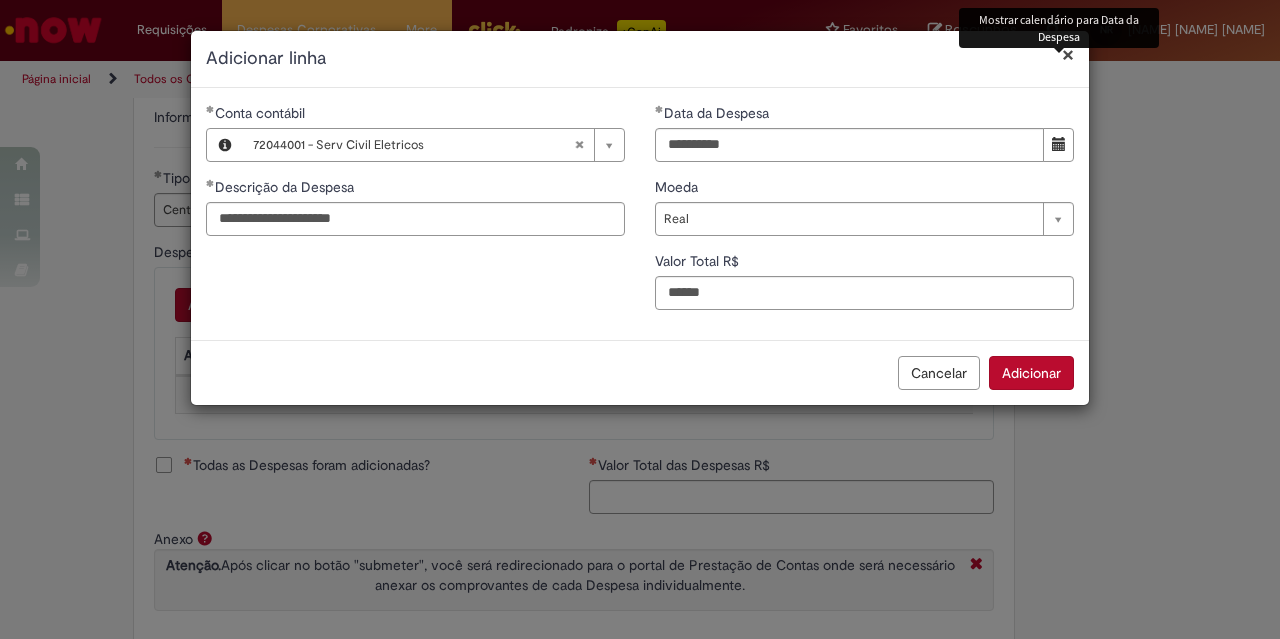 type on "***" 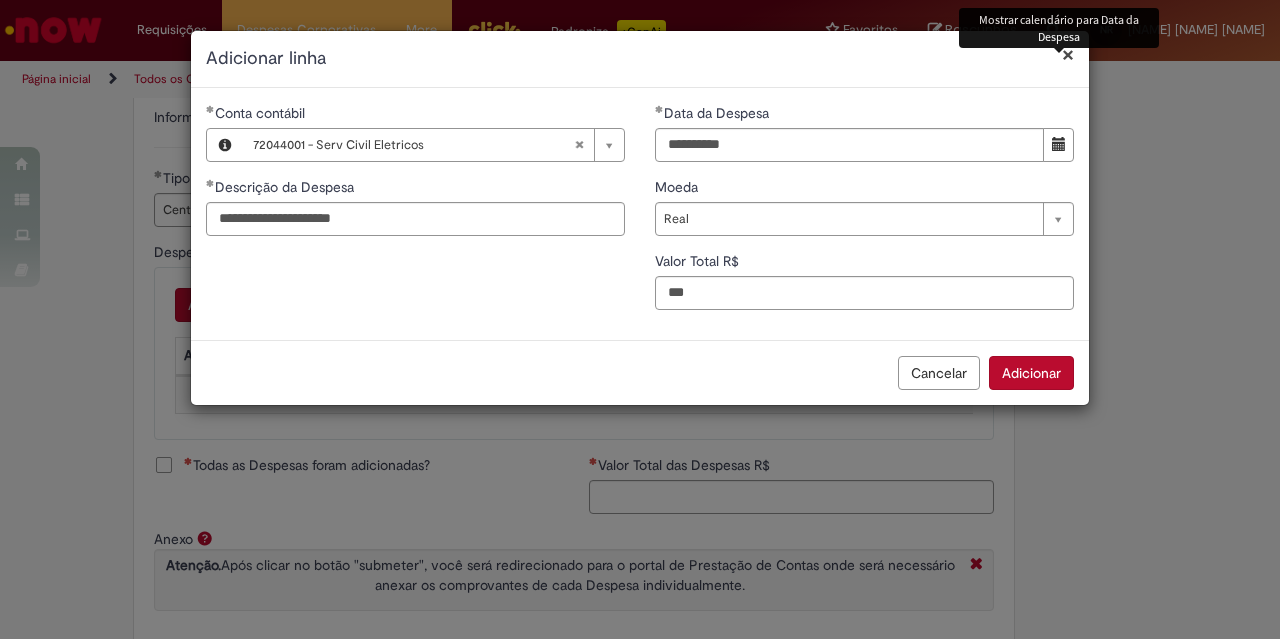 click on "Adicionar" at bounding box center (1031, 373) 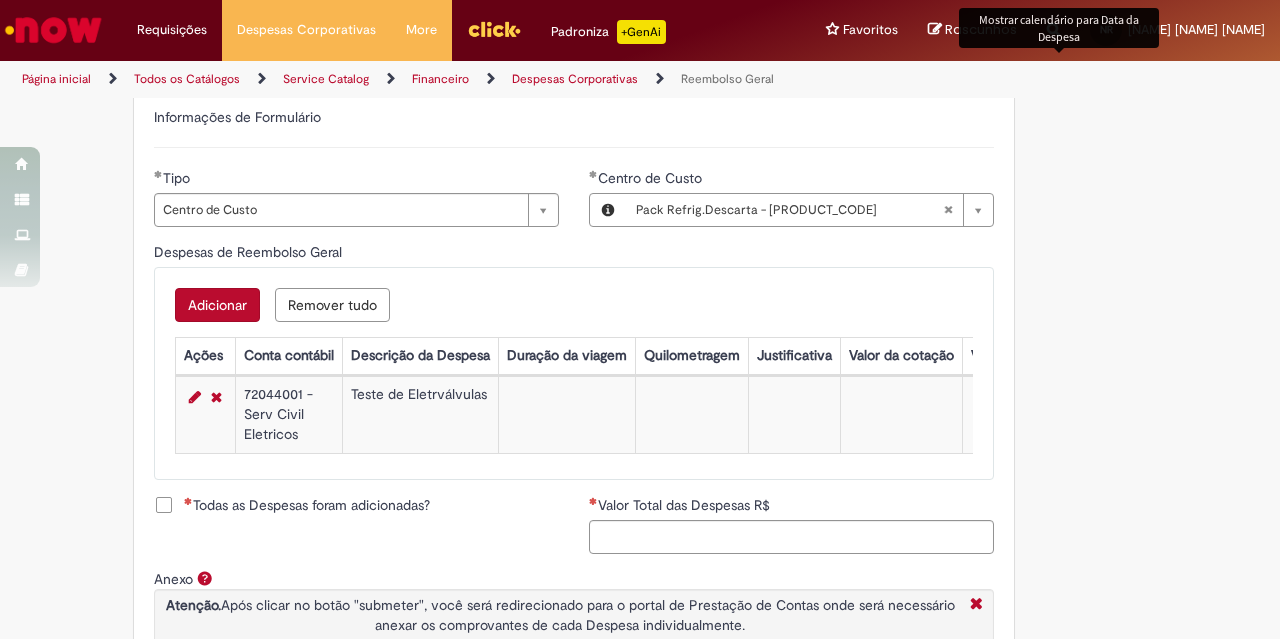 scroll, scrollTop: 800, scrollLeft: 0, axis: vertical 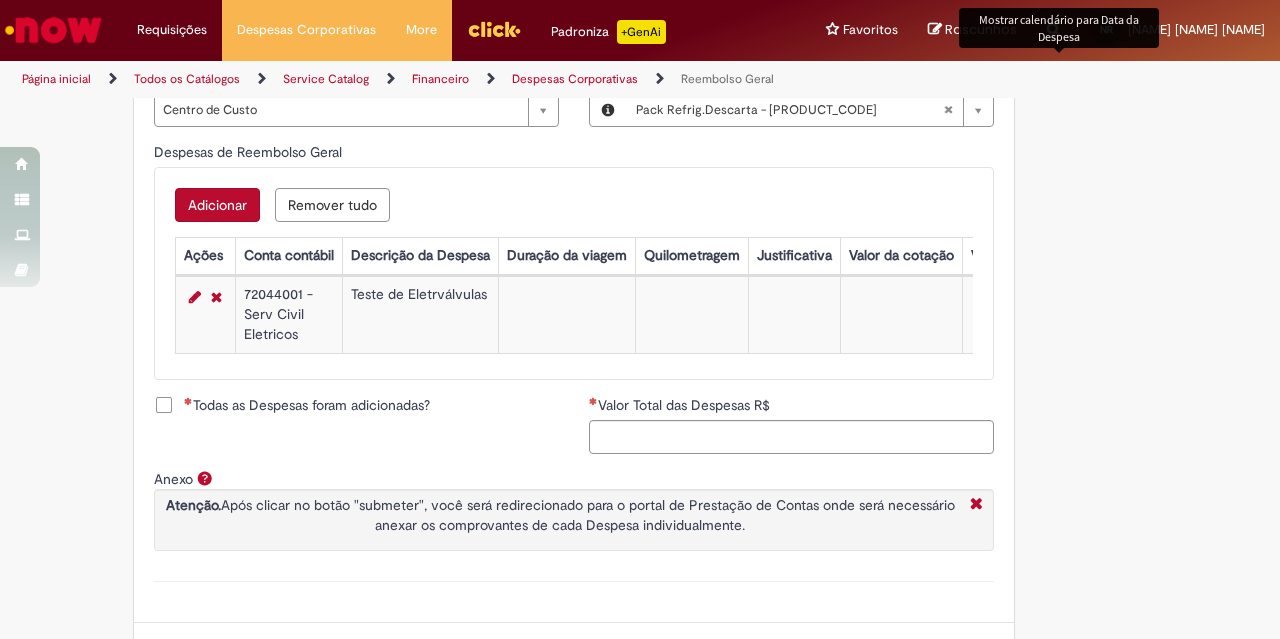 click on "Todas as Despesas foram adicionadas?" at bounding box center (307, 405) 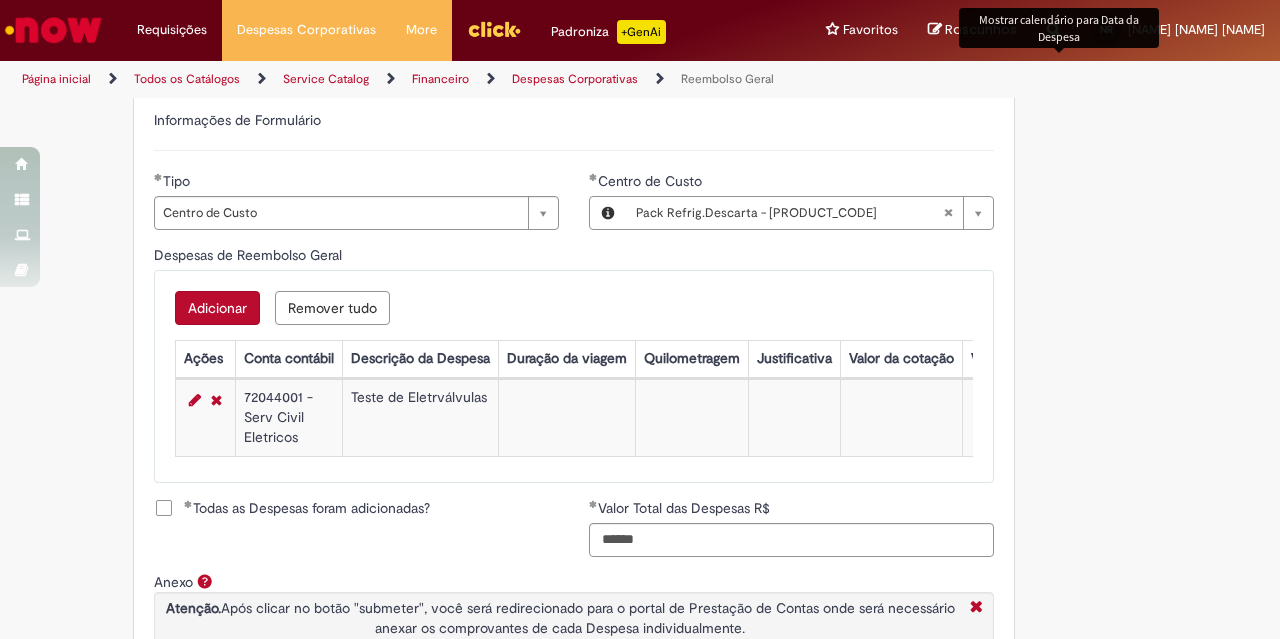 scroll, scrollTop: 897, scrollLeft: 0, axis: vertical 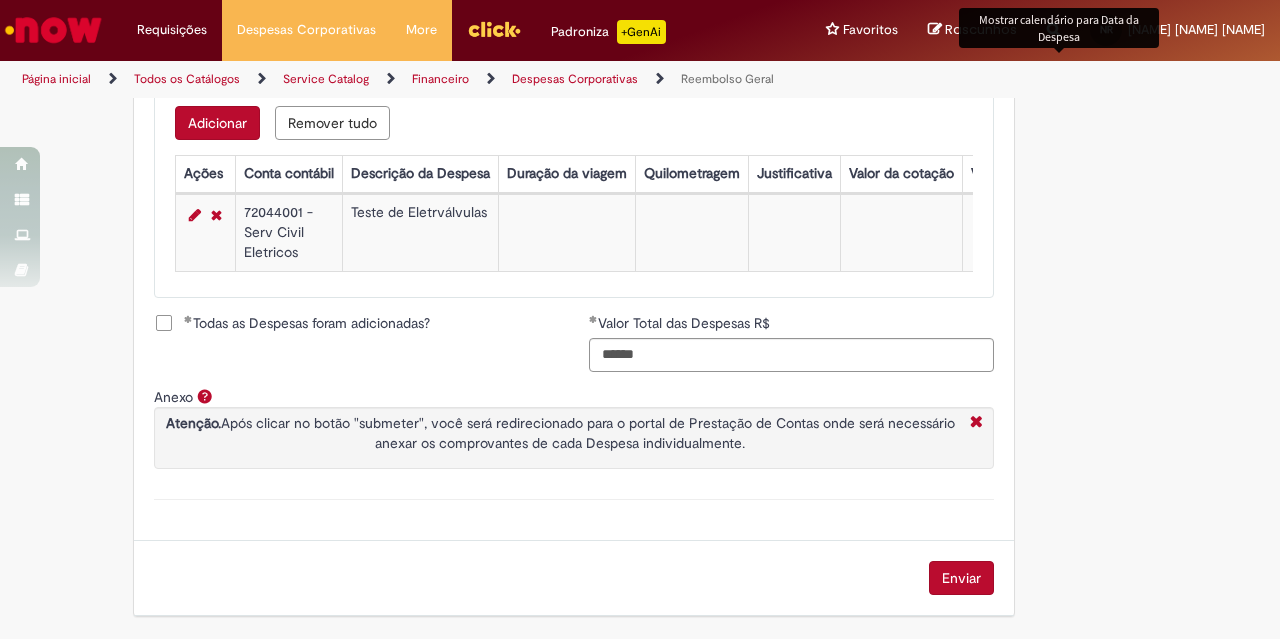 click on "Enviar" at bounding box center [961, 578] 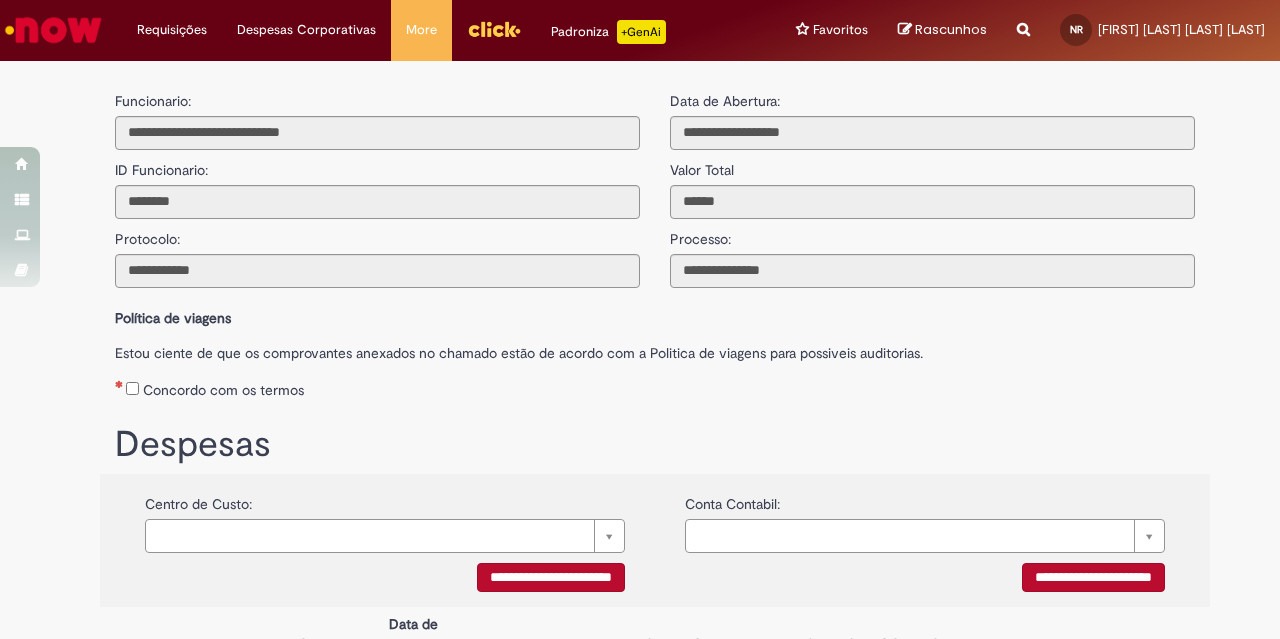 scroll, scrollTop: 0, scrollLeft: 0, axis: both 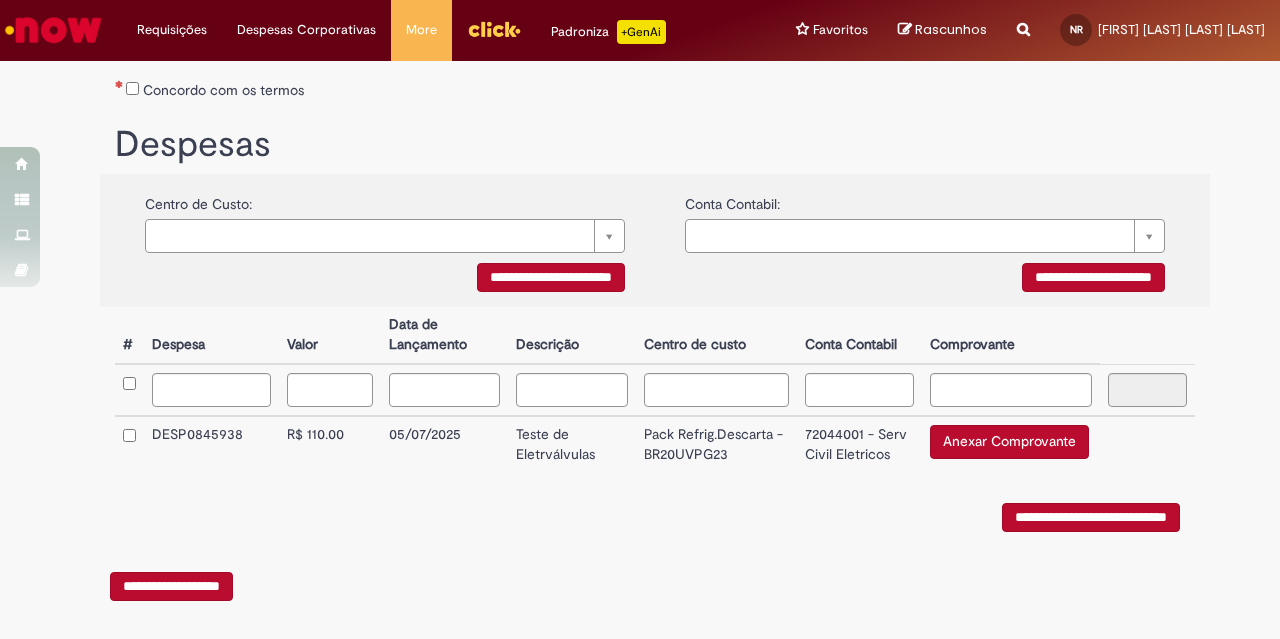 click on "Concordo com os termos" at bounding box center (655, 86) 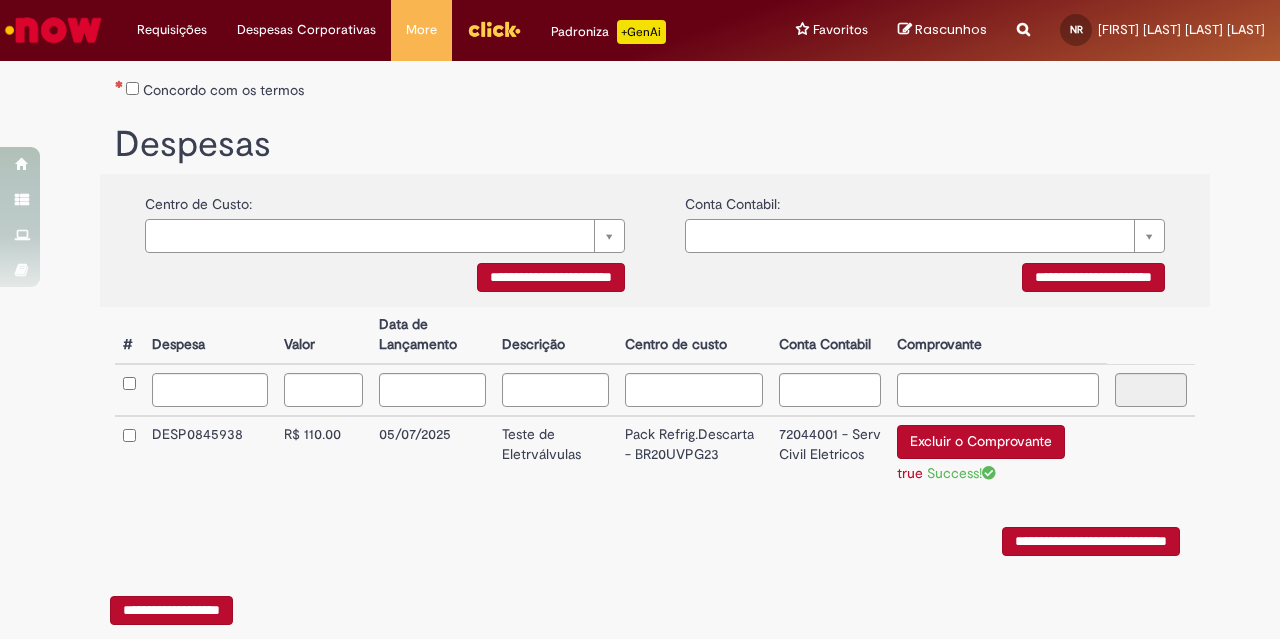 scroll, scrollTop: 345, scrollLeft: 0, axis: vertical 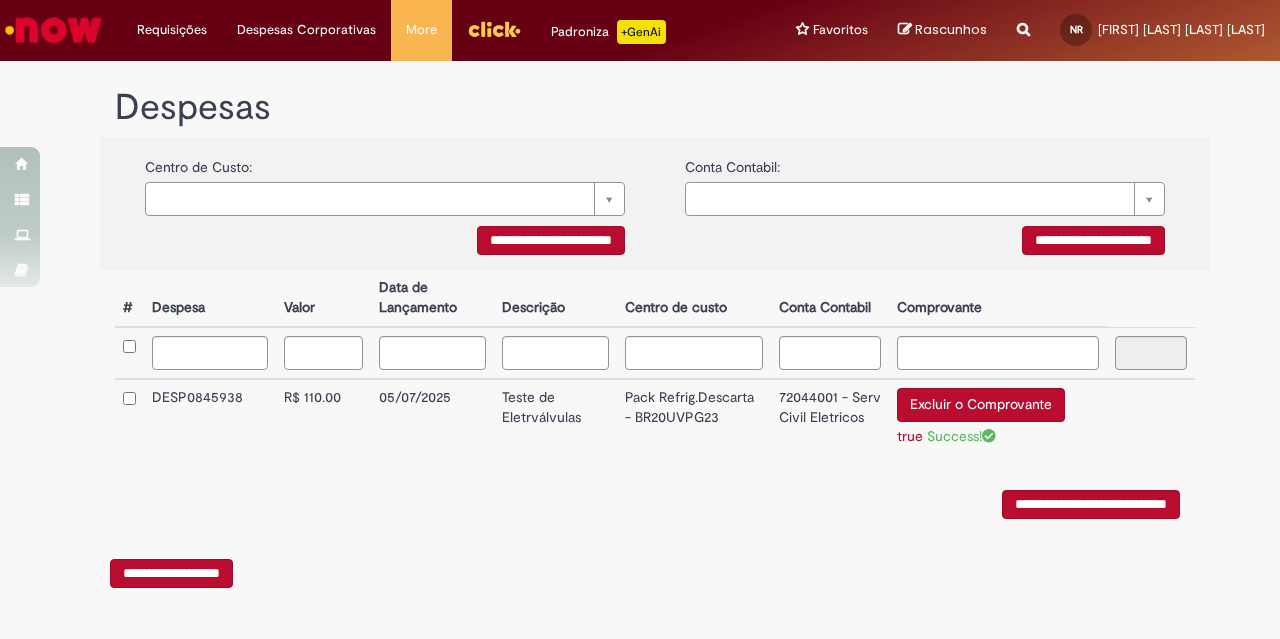 click on "**********" at bounding box center (1091, 504) 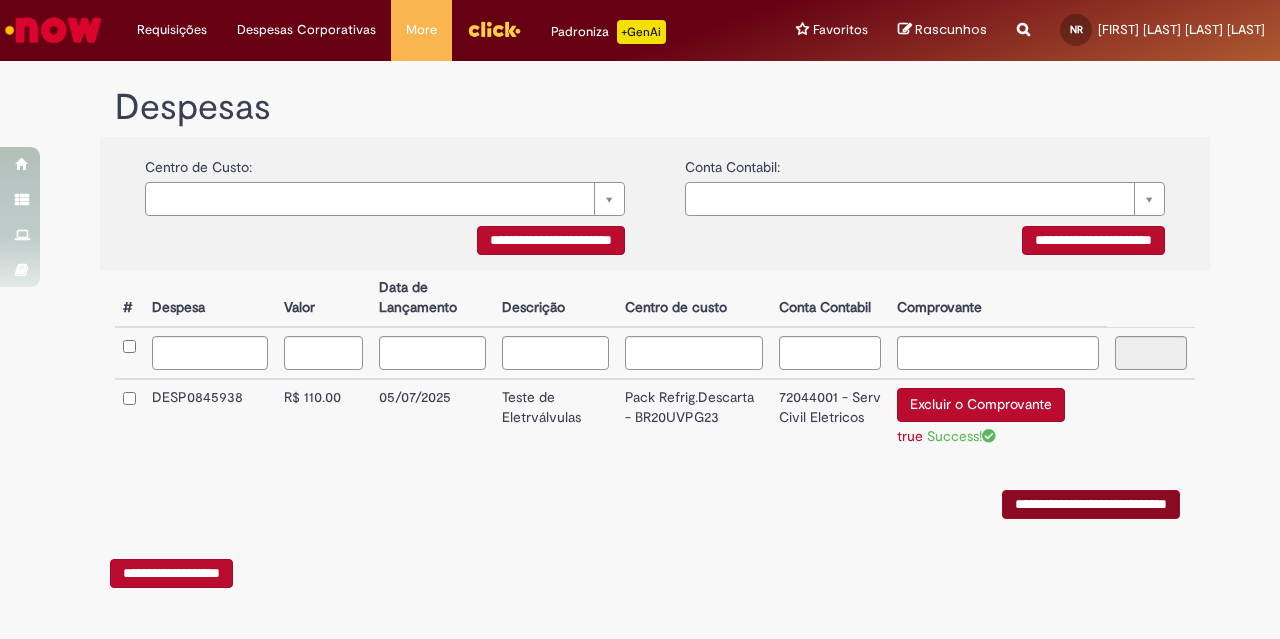scroll, scrollTop: 0, scrollLeft: 0, axis: both 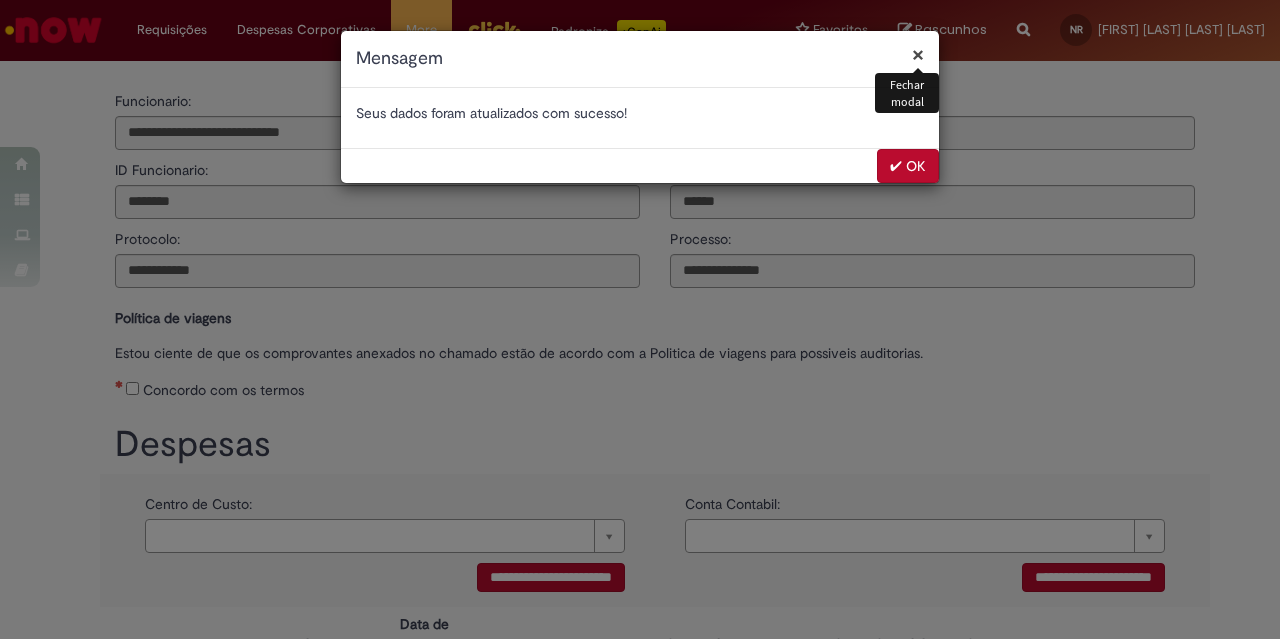click on "✔ OK" at bounding box center [908, 166] 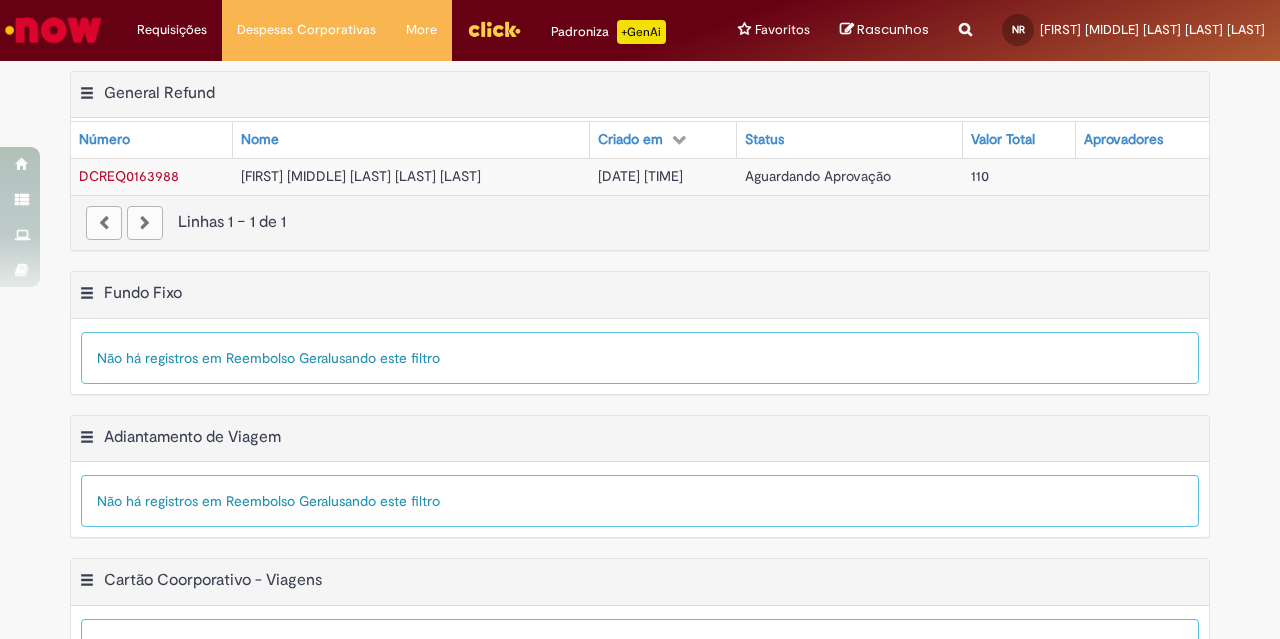 scroll, scrollTop: 0, scrollLeft: 0, axis: both 